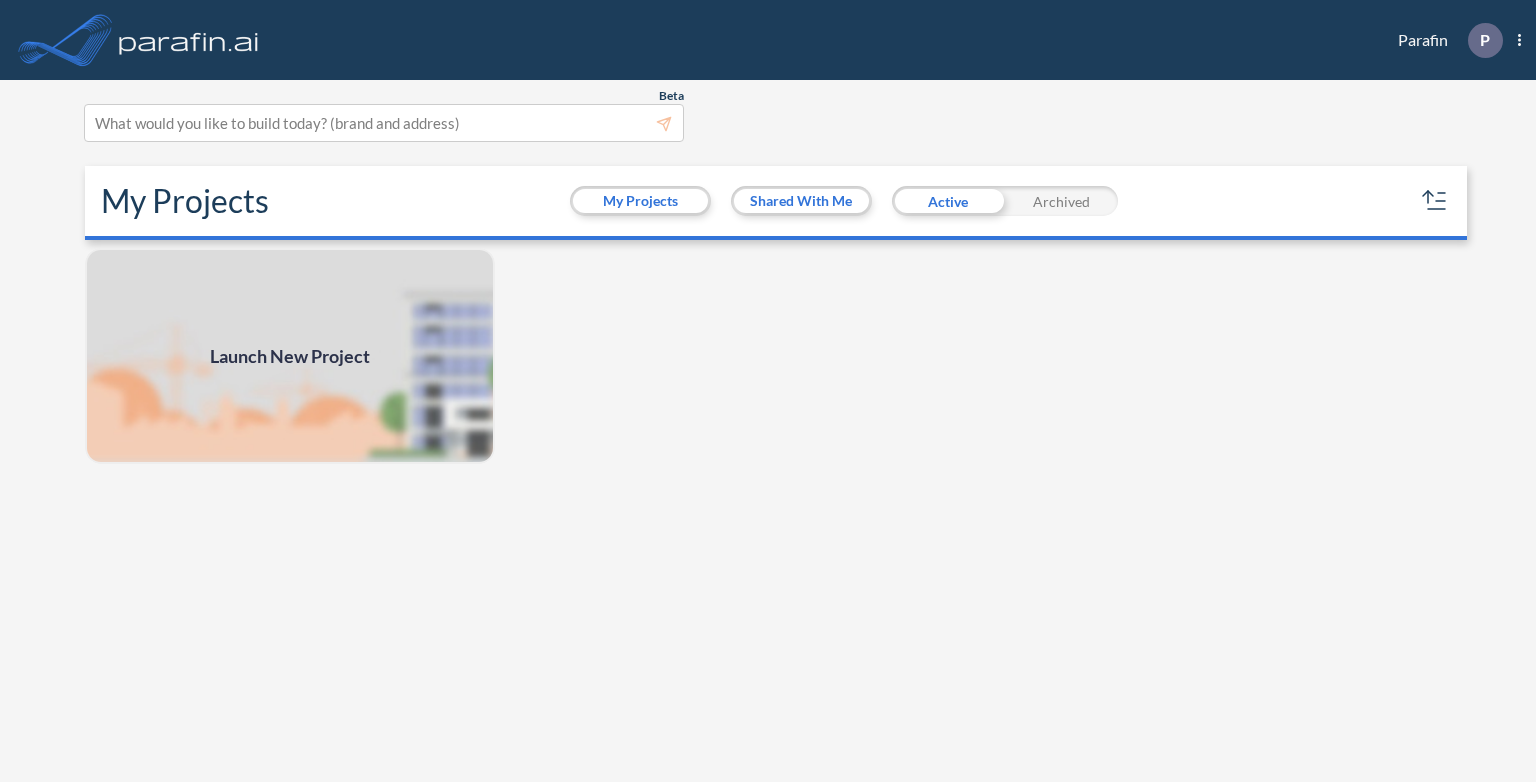 scroll, scrollTop: 0, scrollLeft: 0, axis: both 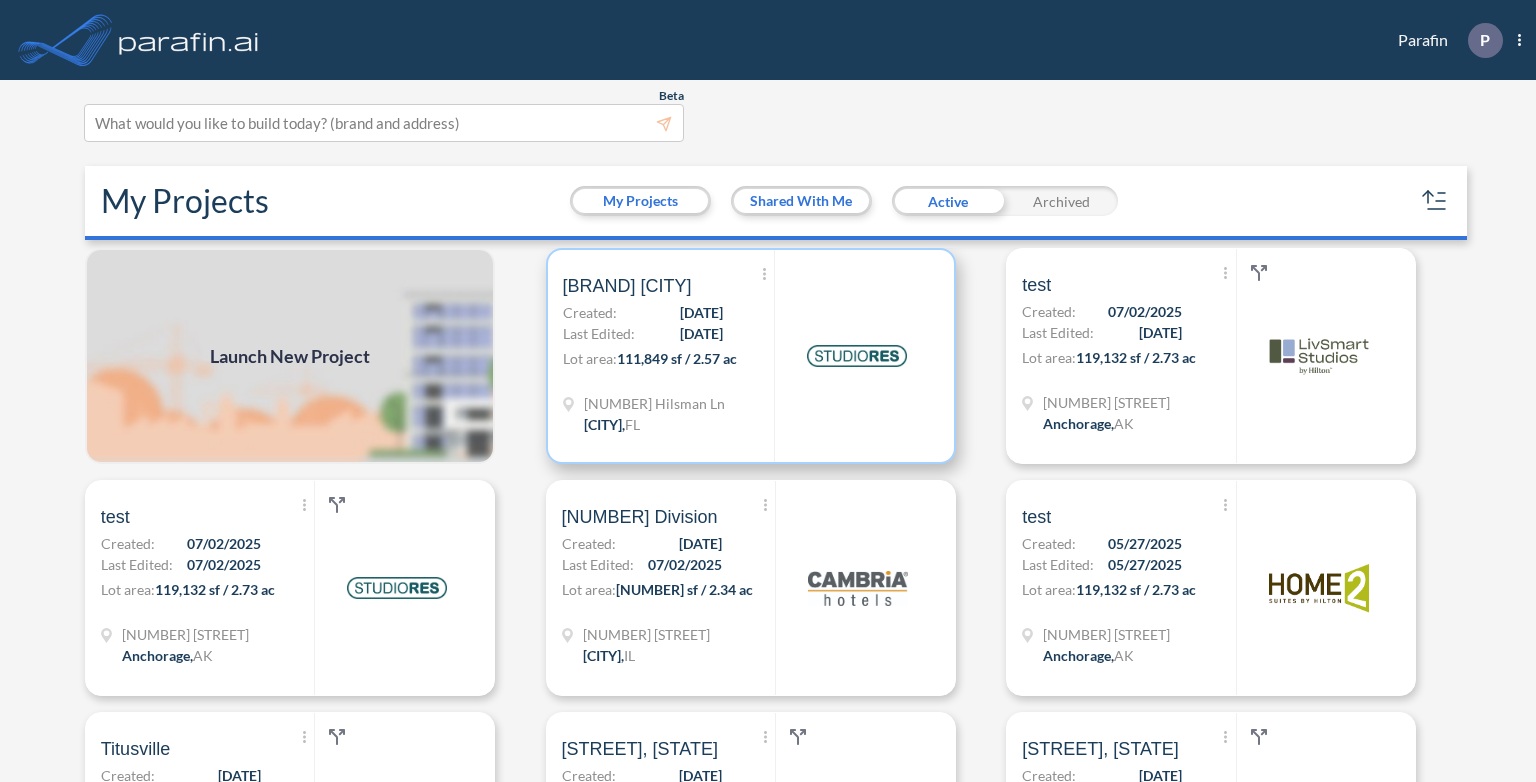 click on "[DATE]" at bounding box center (701, 333) 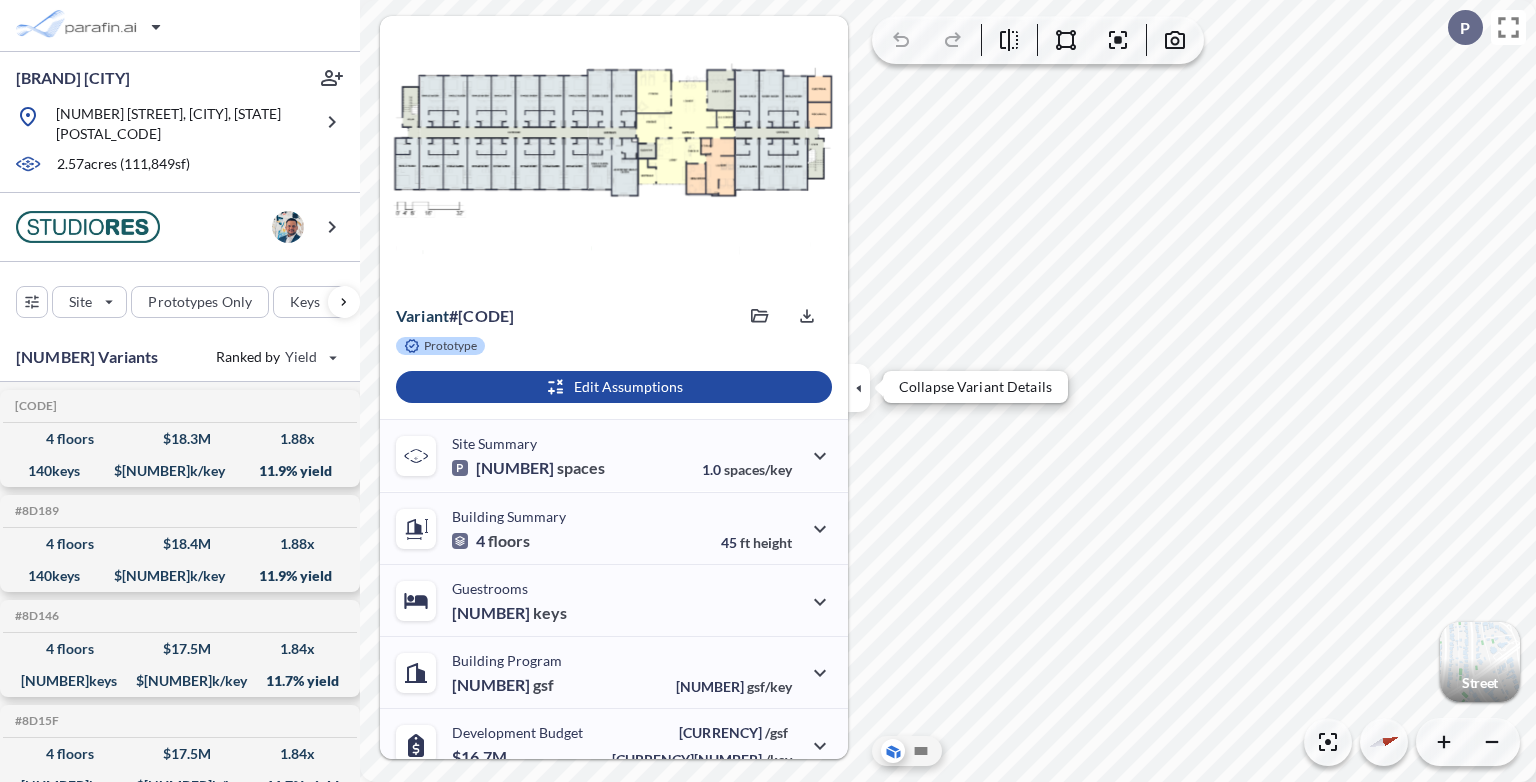 click 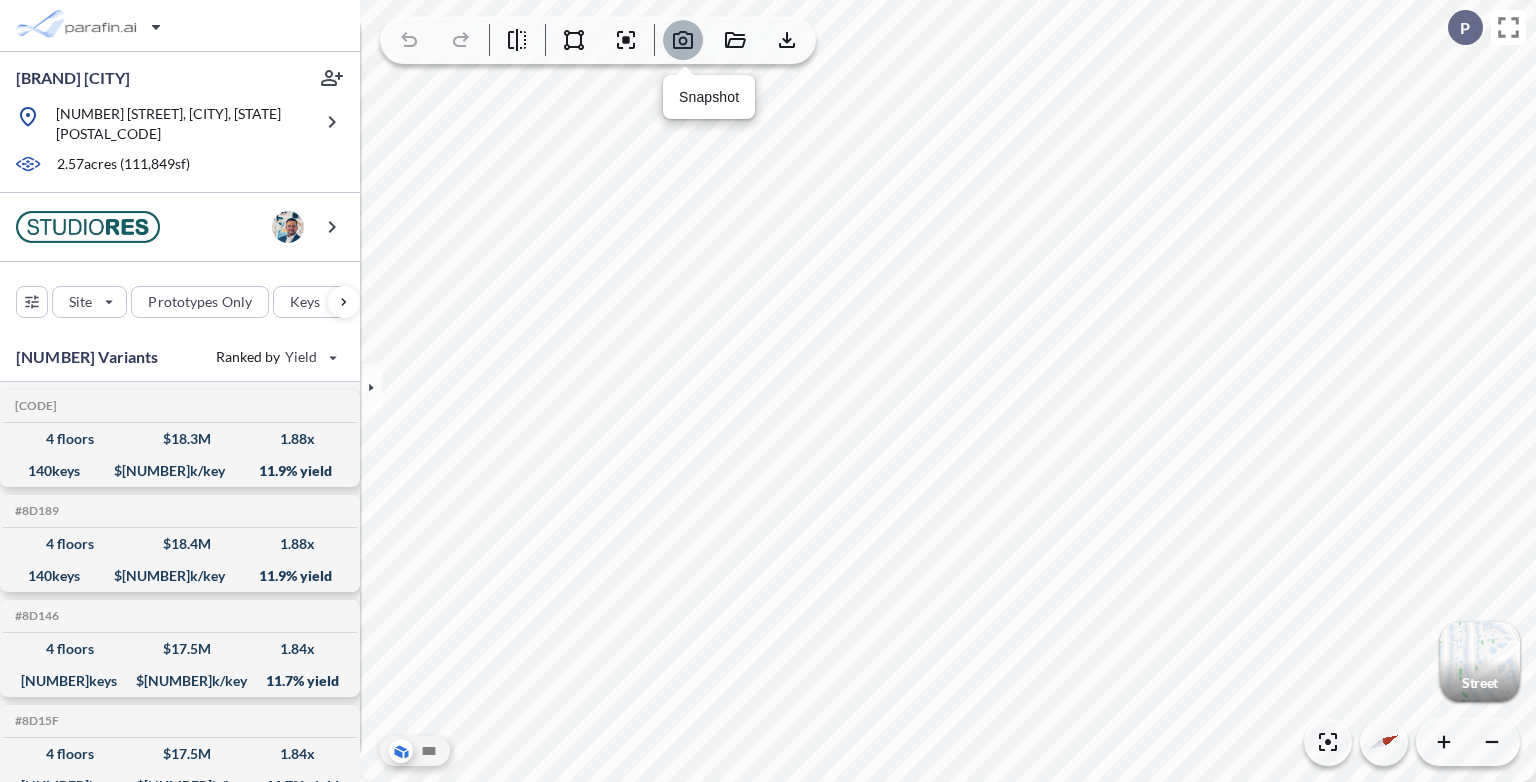 click 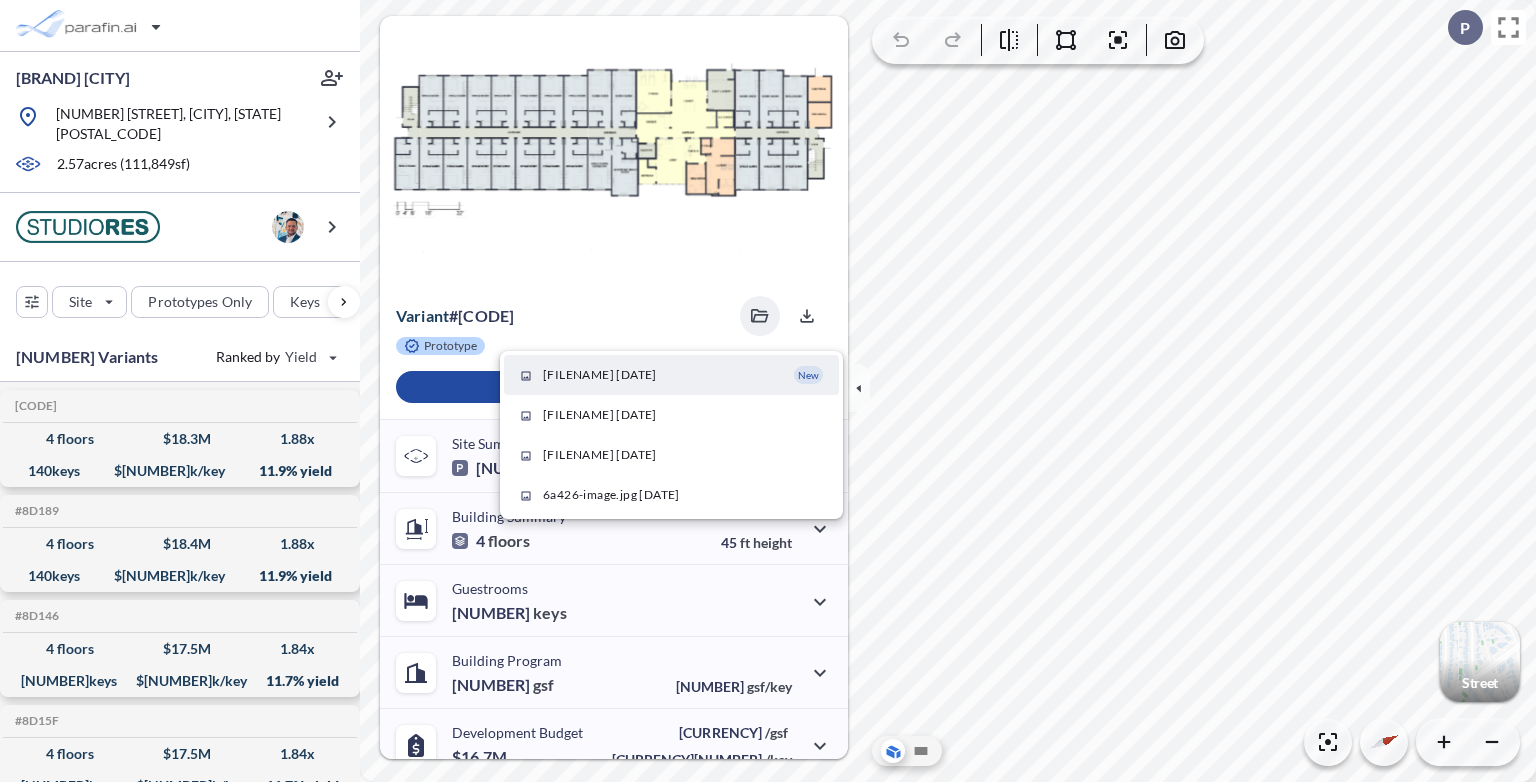 click on "[FILENAME] [DATE]" at bounding box center (600, 375) 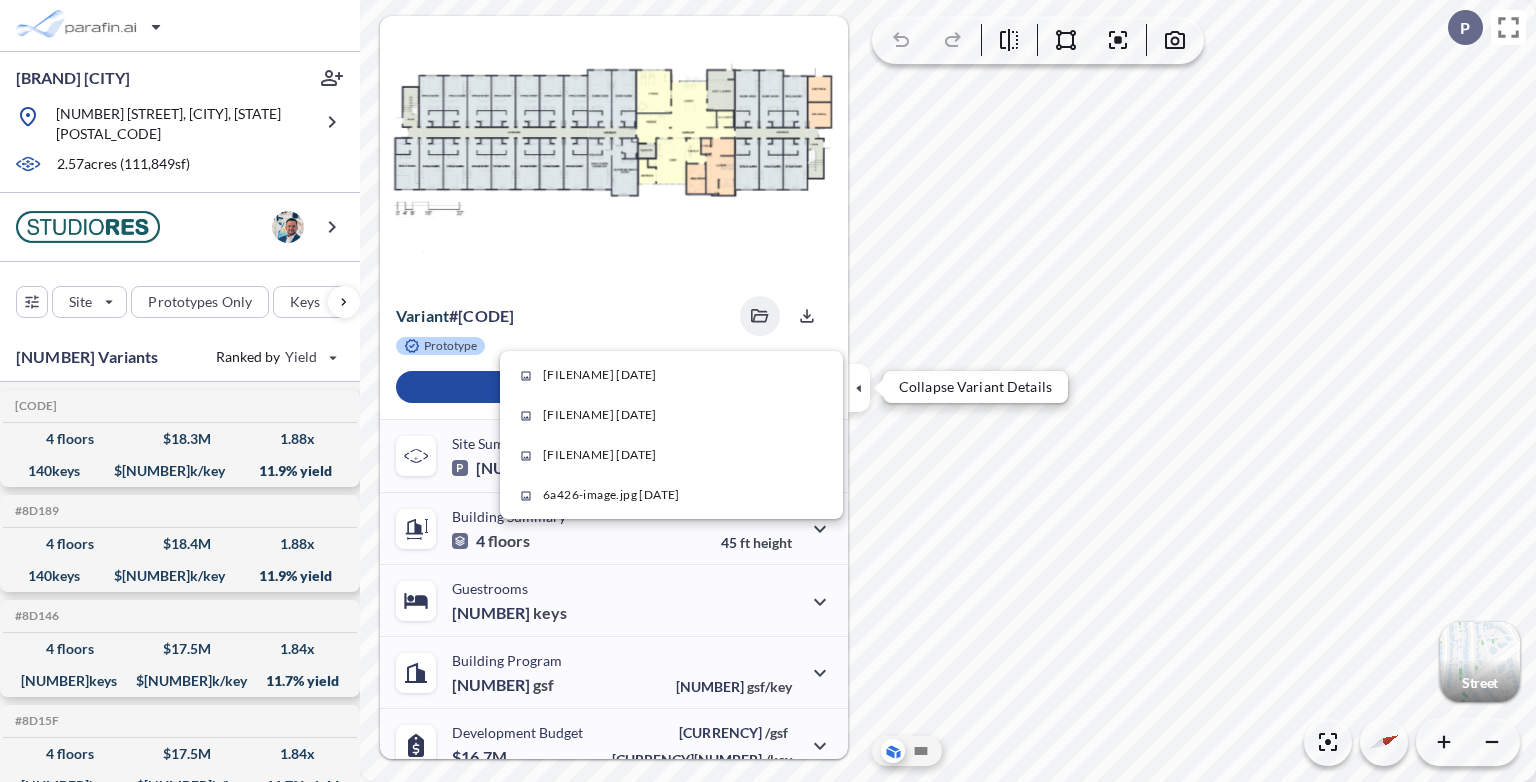 click 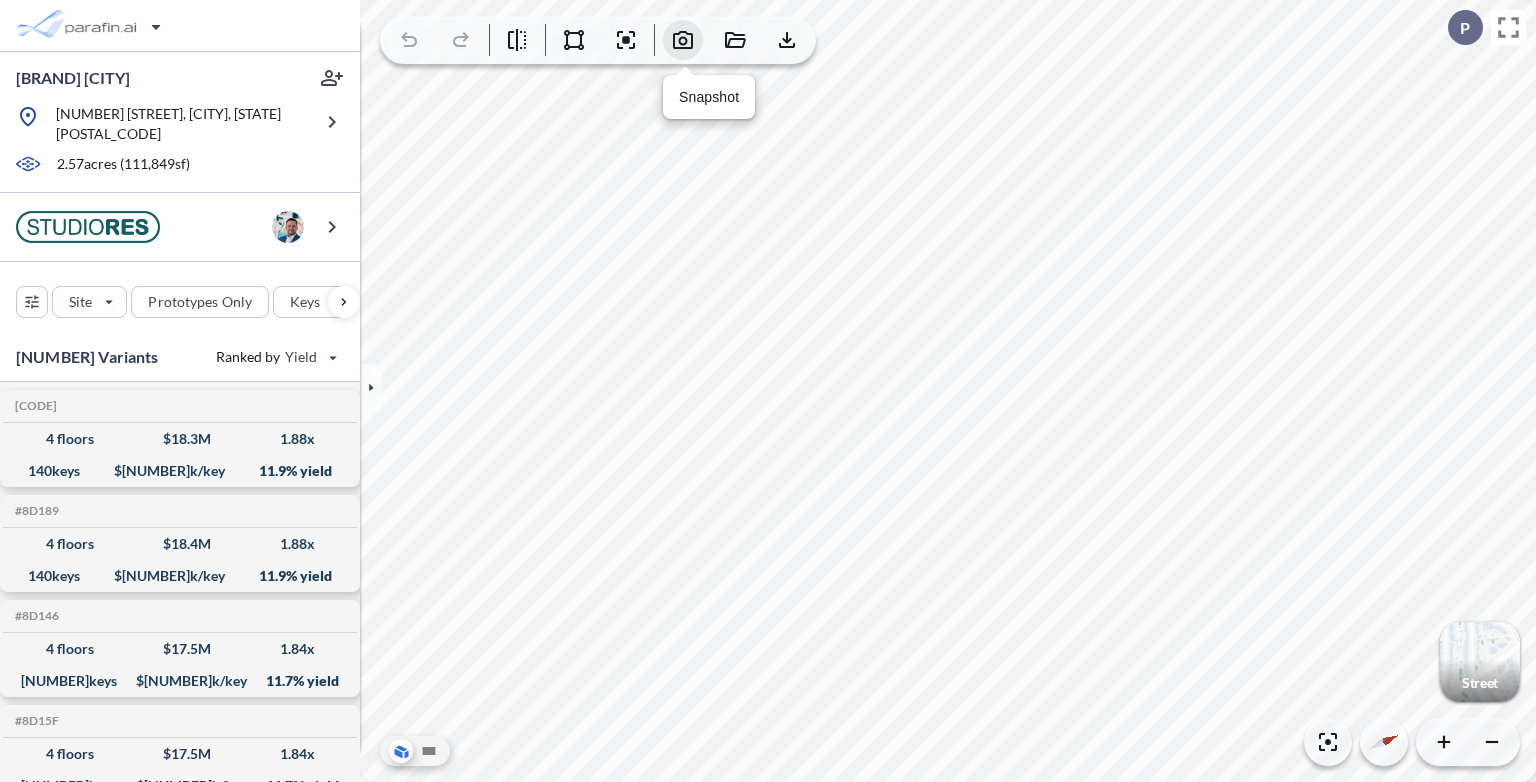 click 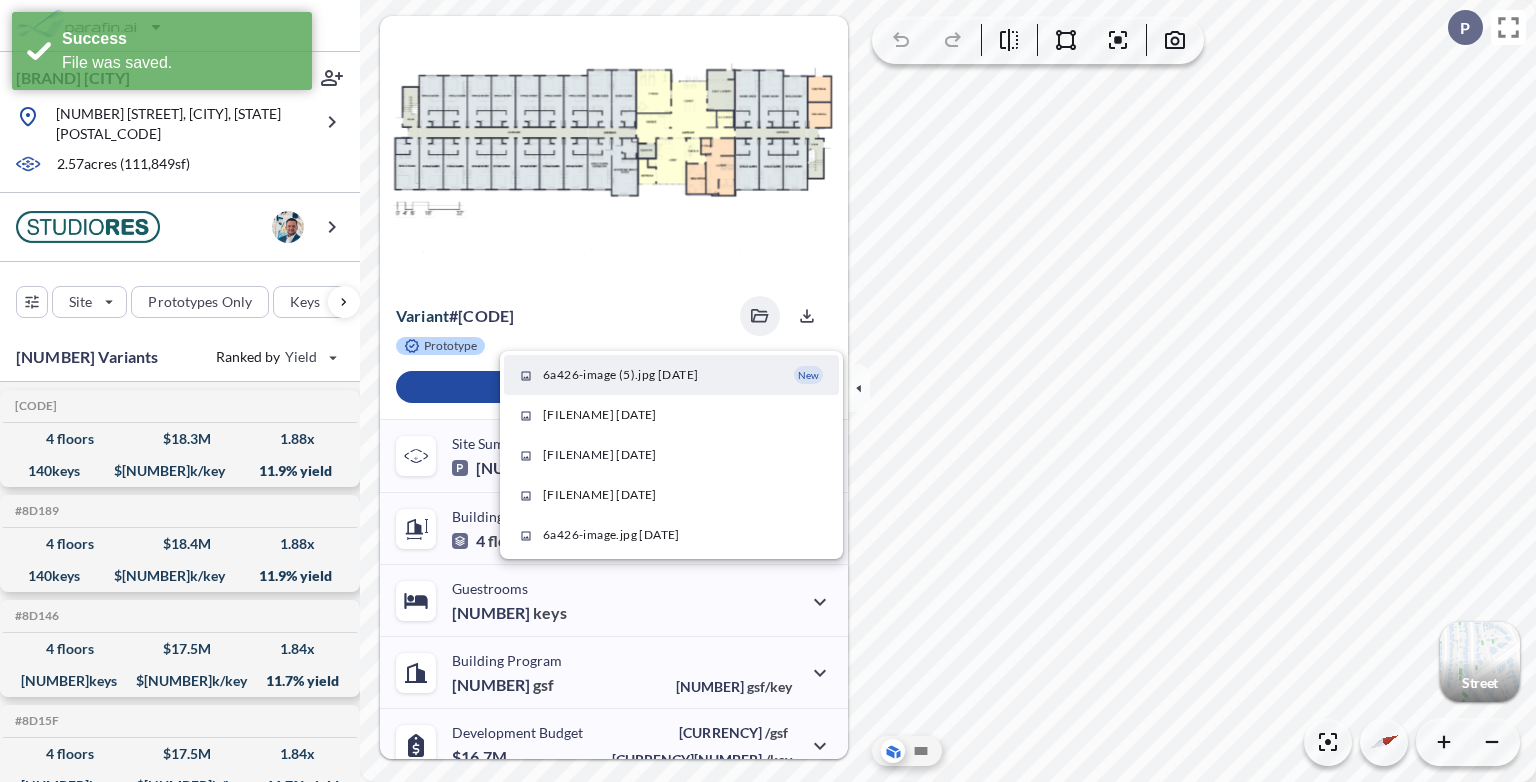 click on "[FILENAME] [DATE]   New" at bounding box center [671, 375] 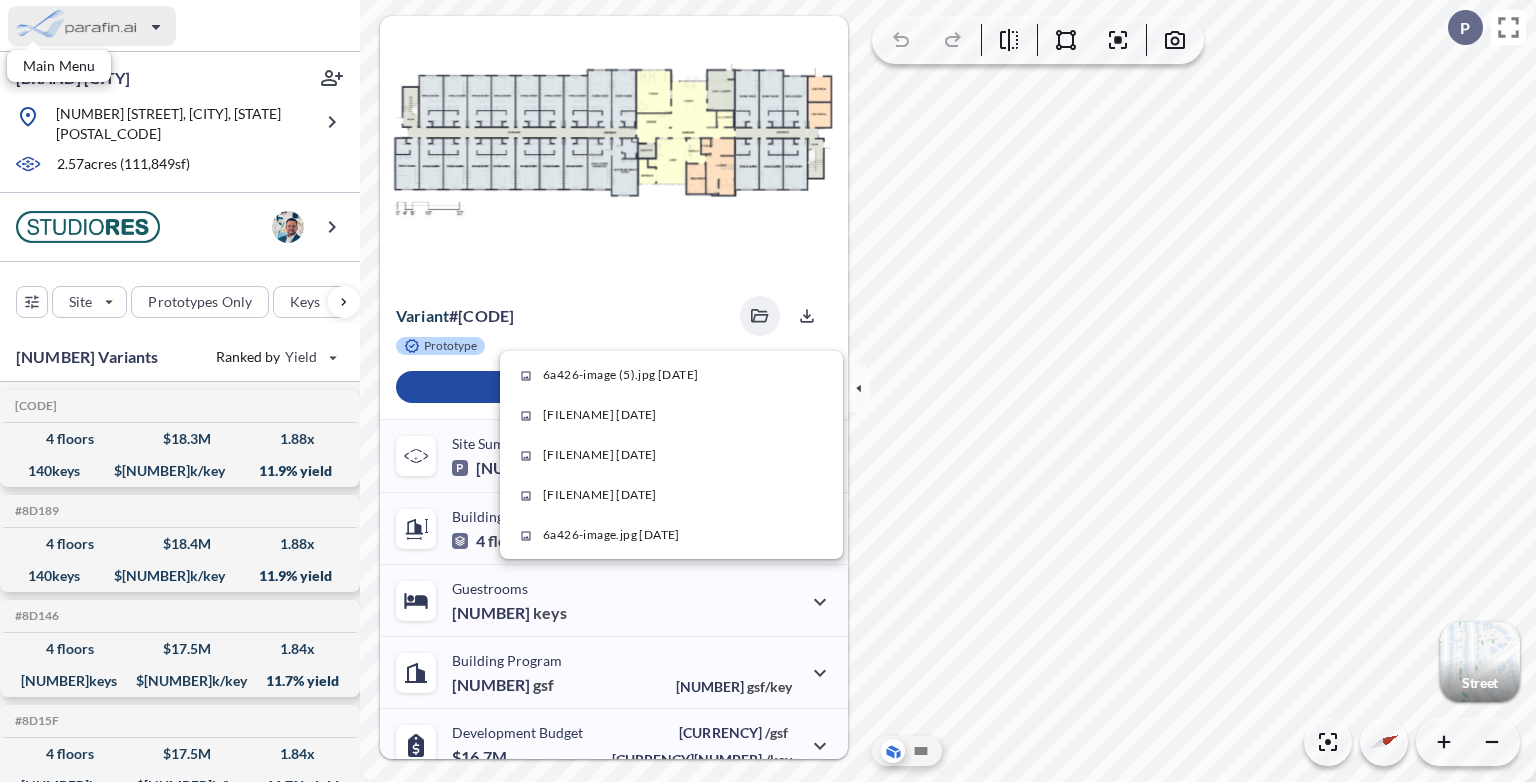 drag, startPoint x: 168, startPoint y: 12, endPoint x: 152, endPoint y: 26, distance: 21.260292 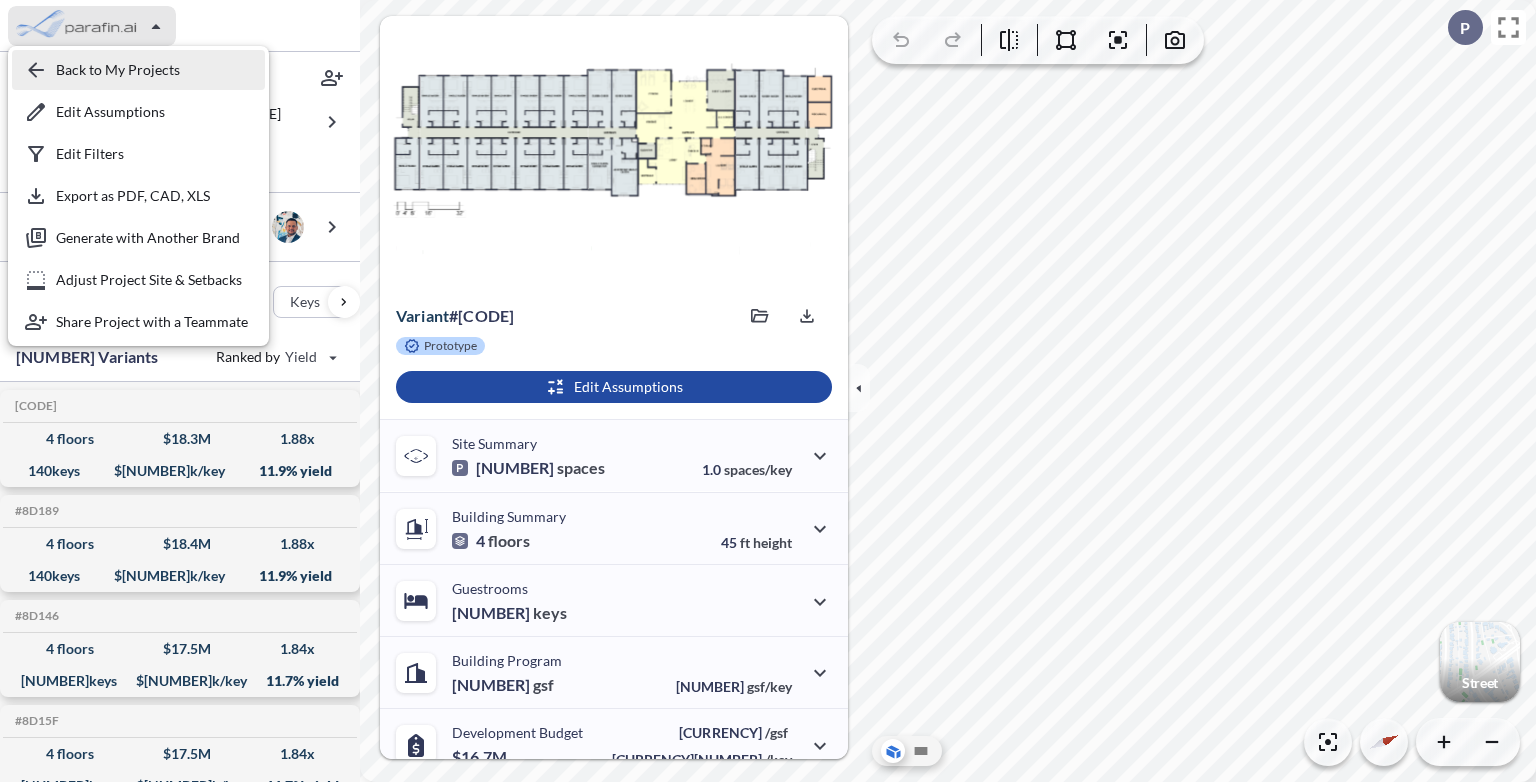 click at bounding box center [138, 70] 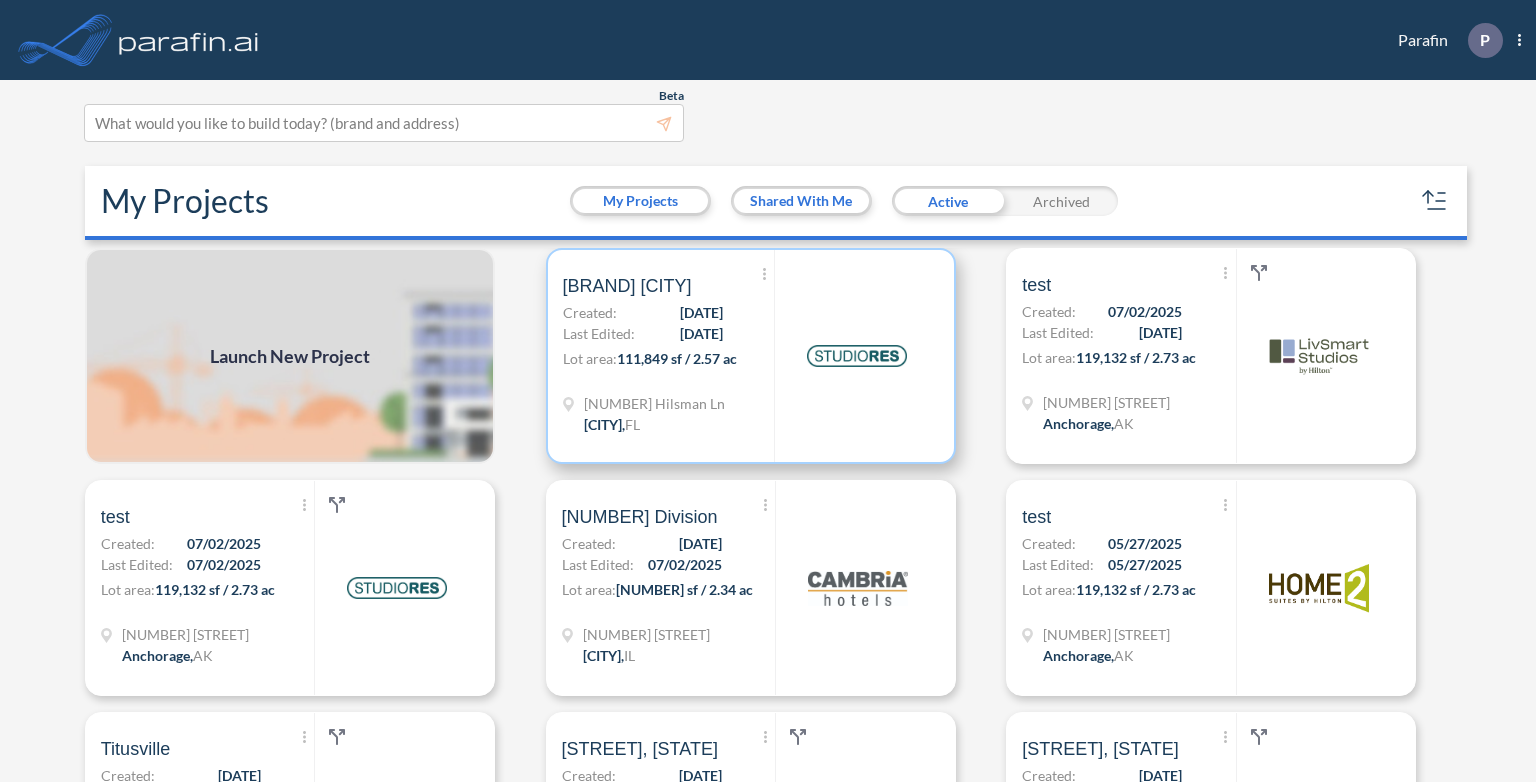 click on "[DATE]" at bounding box center [701, 312] 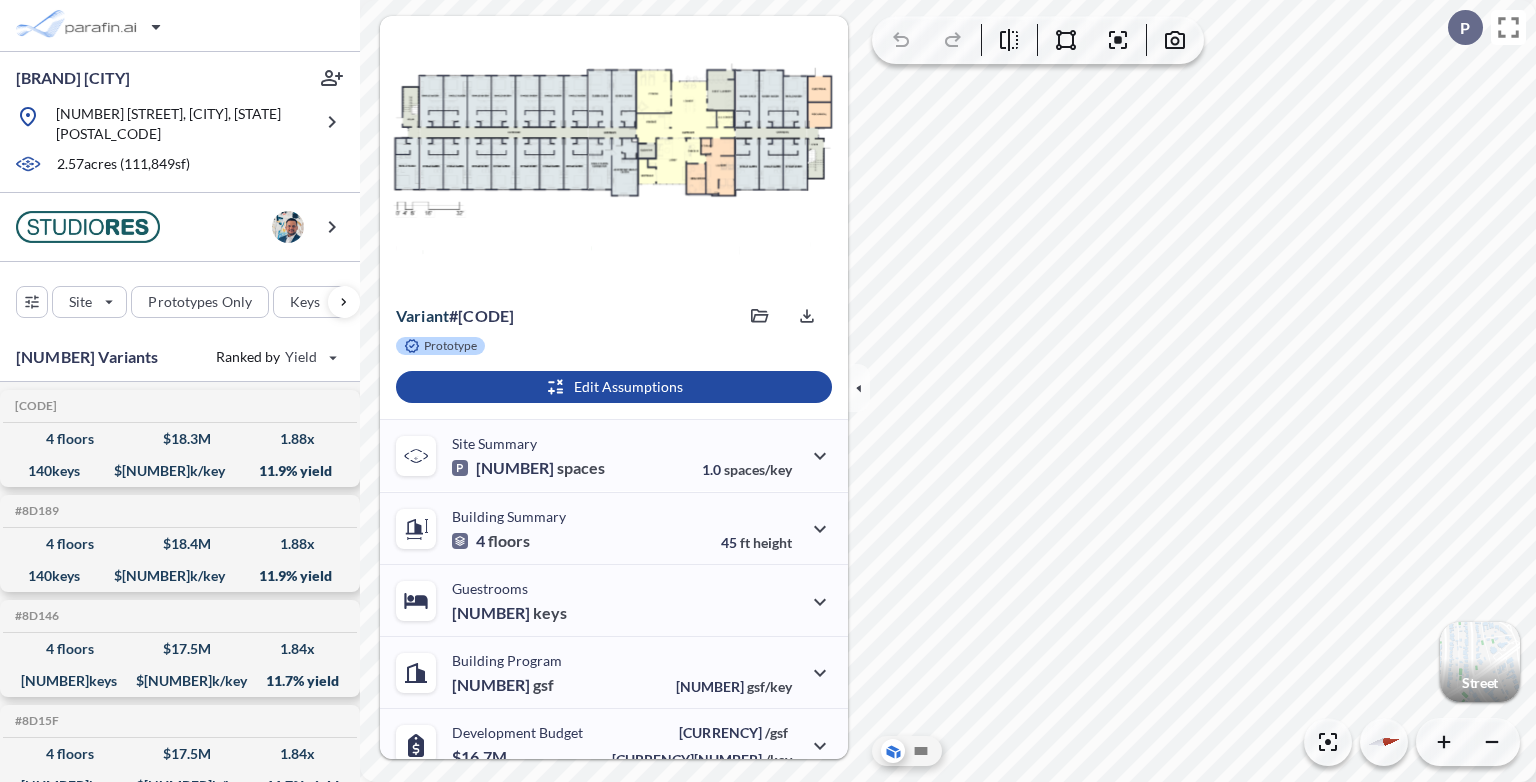 scroll, scrollTop: 237, scrollLeft: 0, axis: vertical 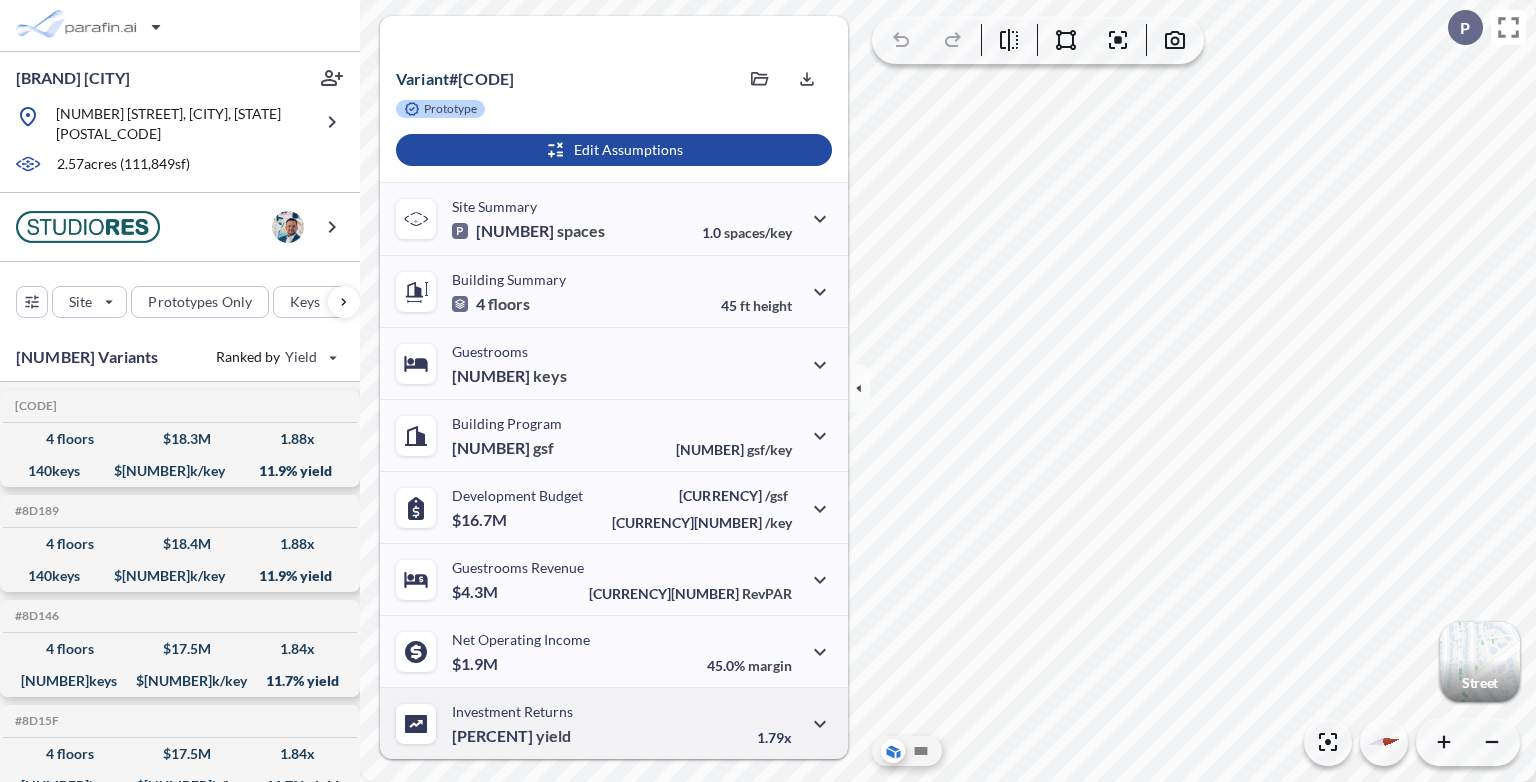 click on "Investment Returns [PERCENT] yield [NUMBER]x" at bounding box center [614, 723] 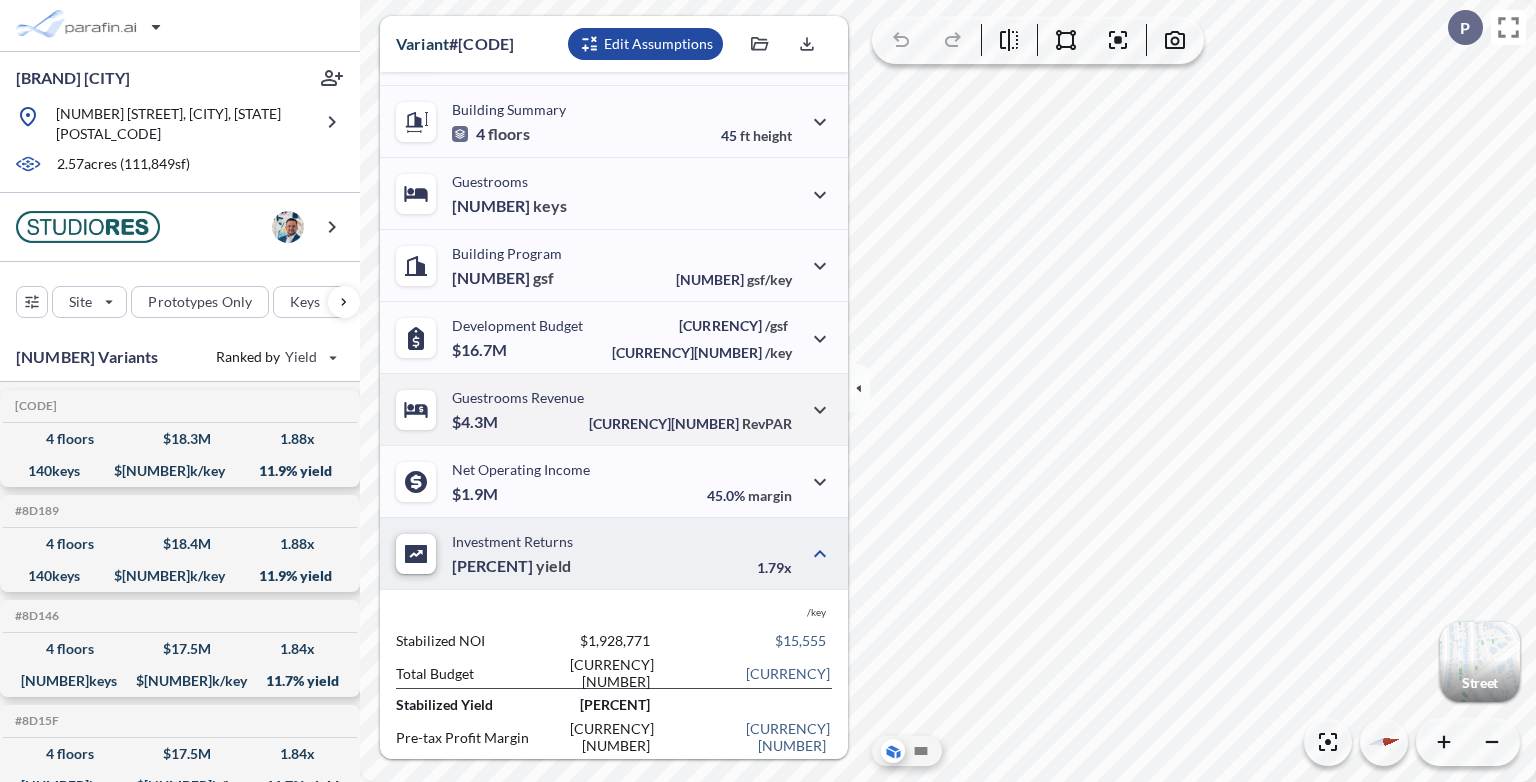 scroll, scrollTop: 479, scrollLeft: 0, axis: vertical 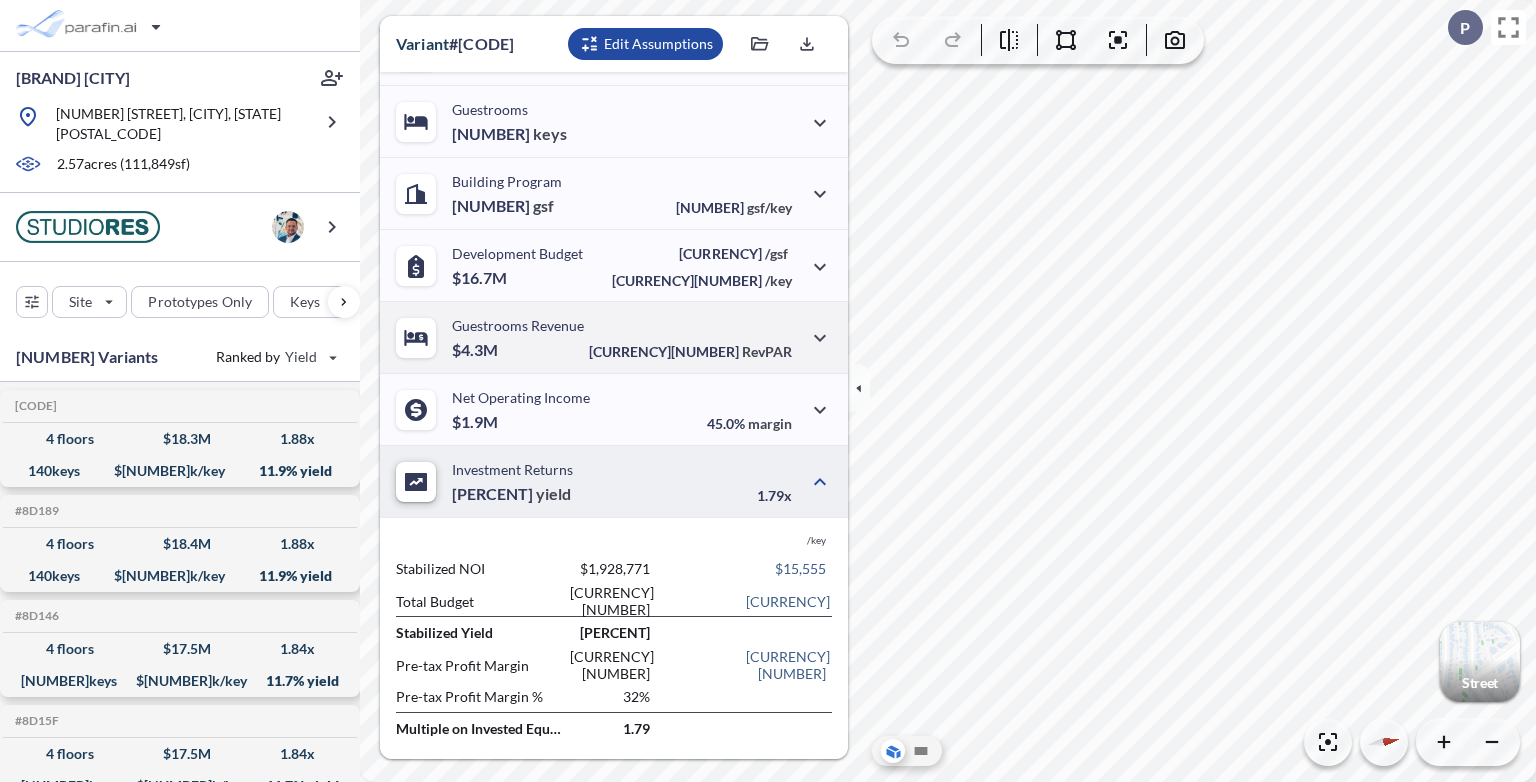 click on "Guestrooms Revenue [CURRENCY]   [CURRENCY]   RevPAR" at bounding box center (614, 337) 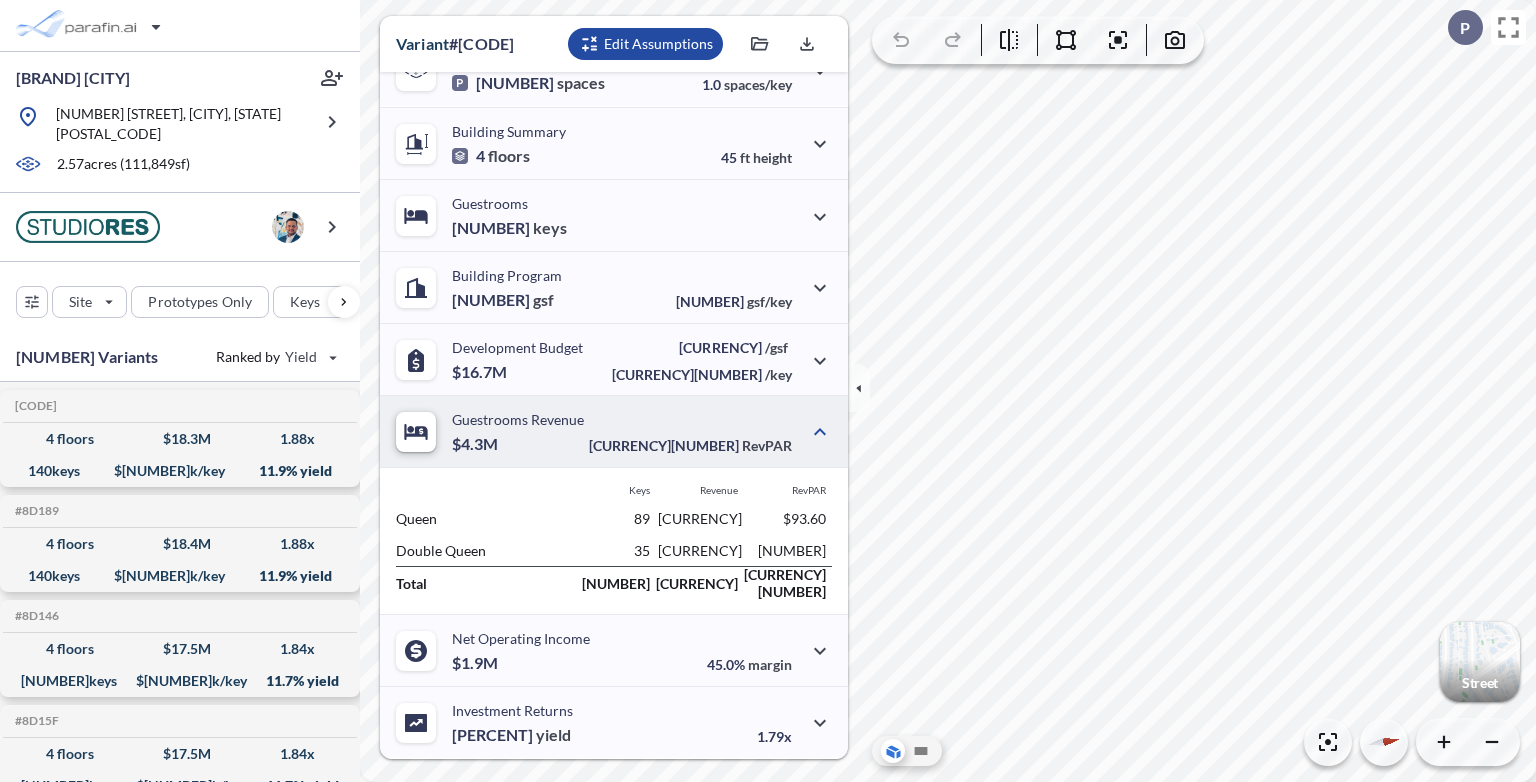 scroll, scrollTop: 384, scrollLeft: 0, axis: vertical 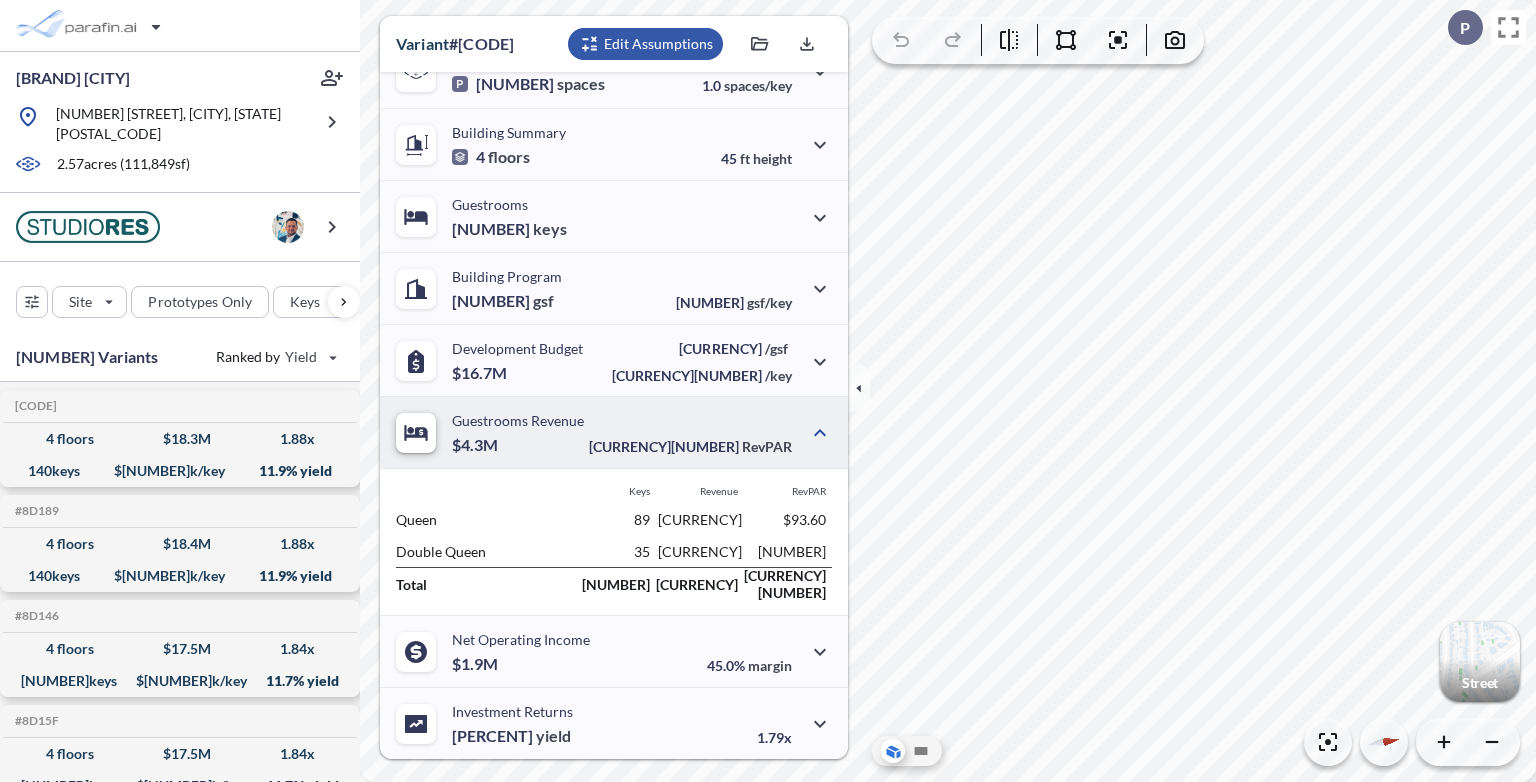 click at bounding box center (645, 44) 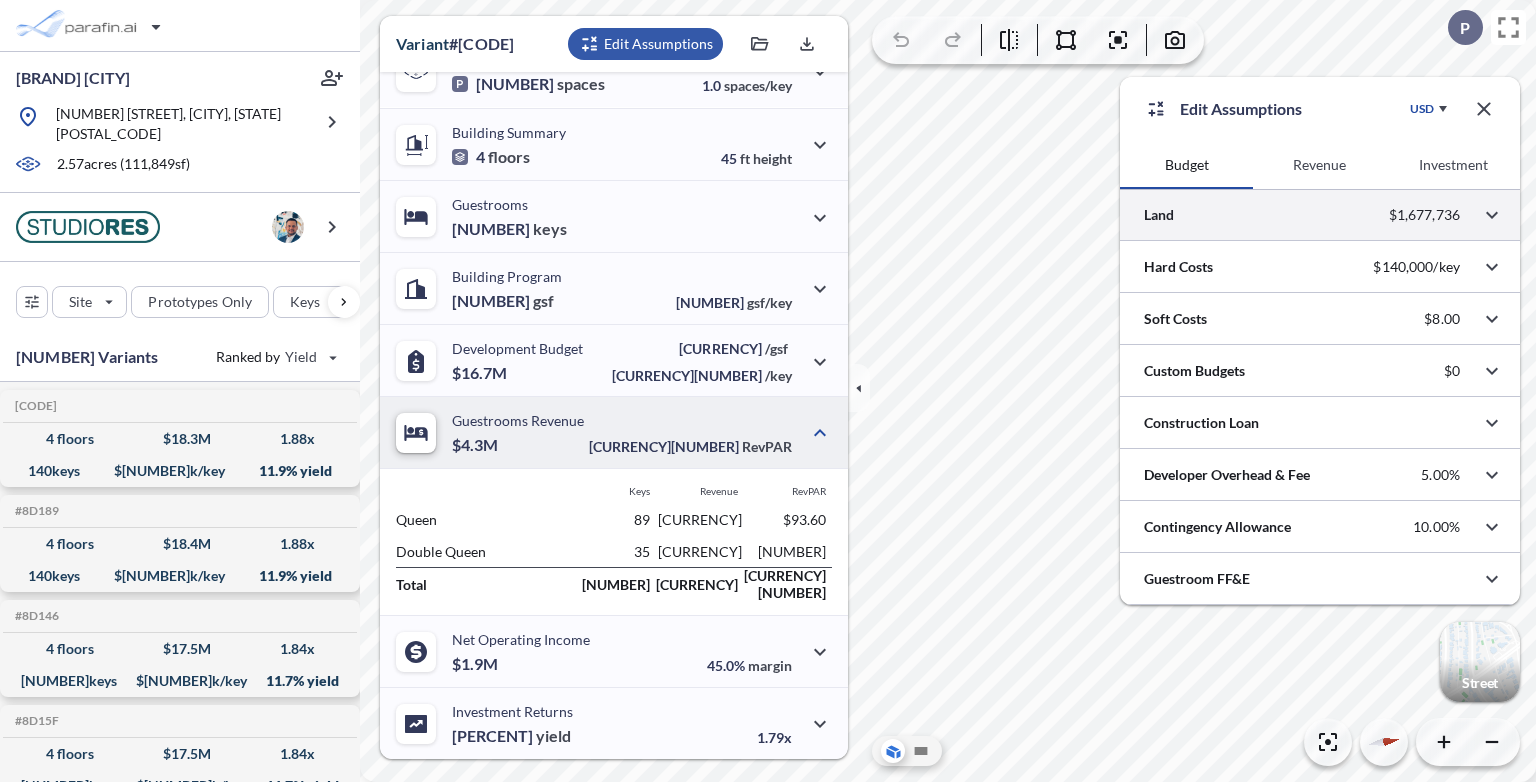 click on "Revenue" at bounding box center [1319, 165] 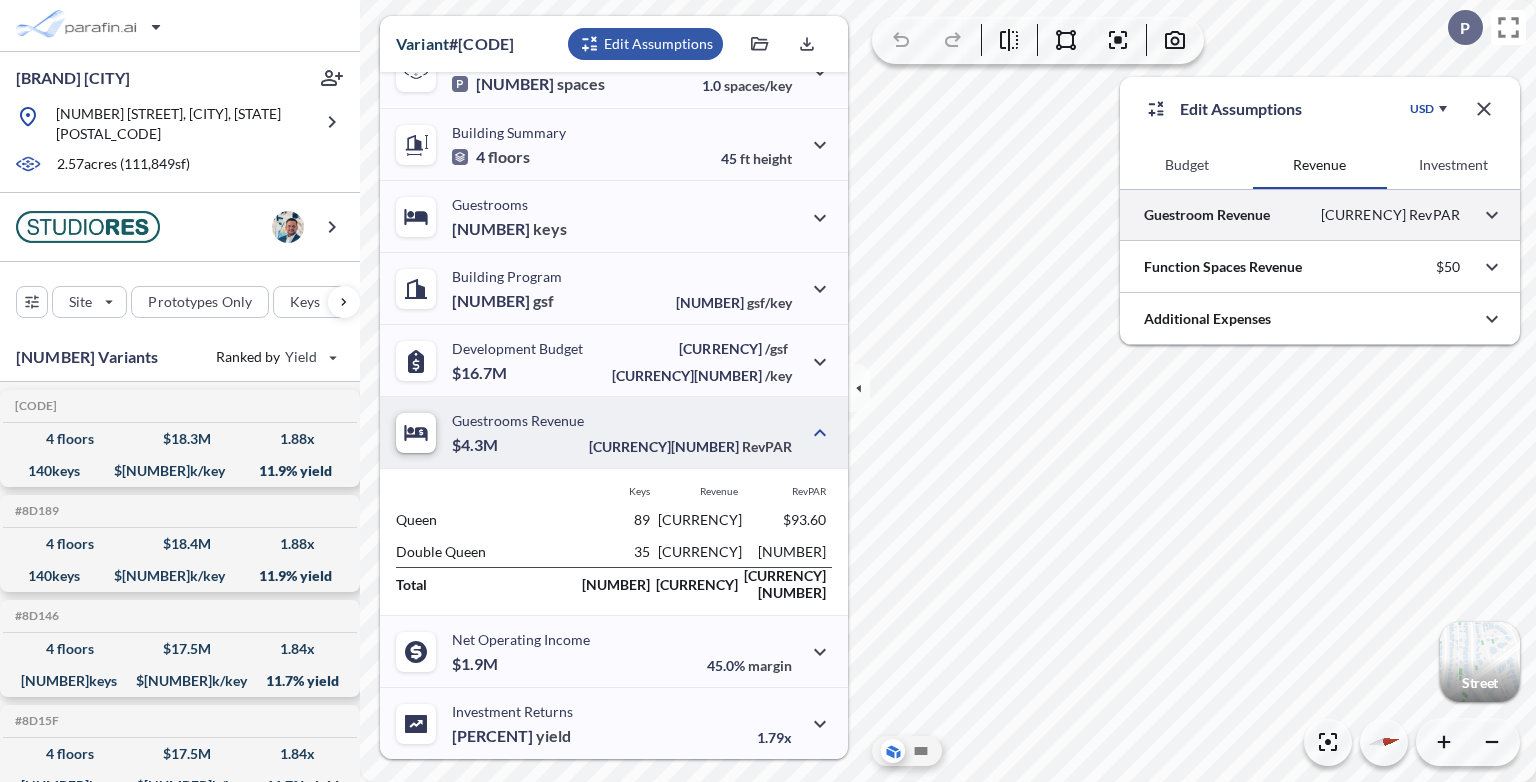 click at bounding box center [1320, 214] 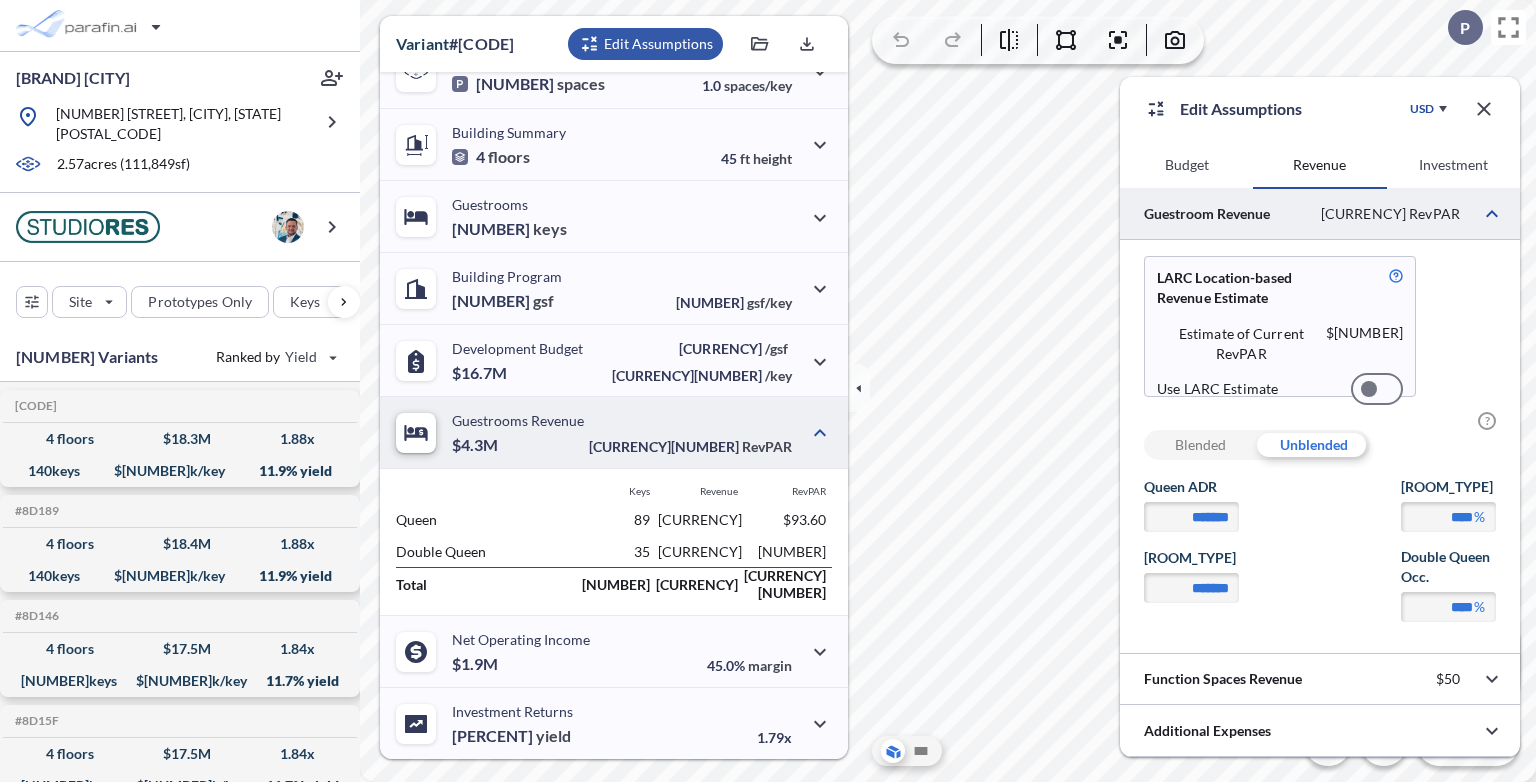 click at bounding box center [1377, 389] 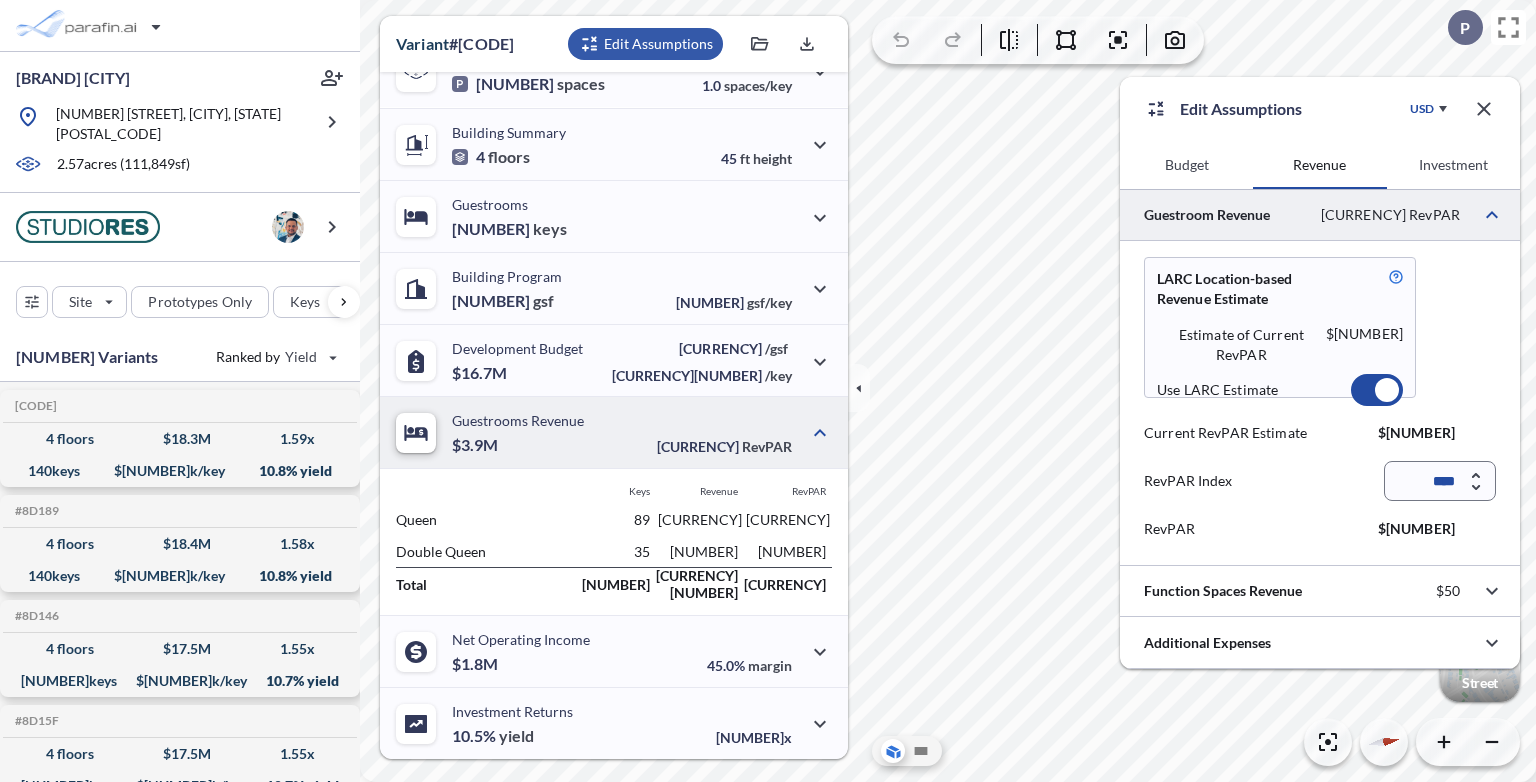 click at bounding box center [1377, 390] 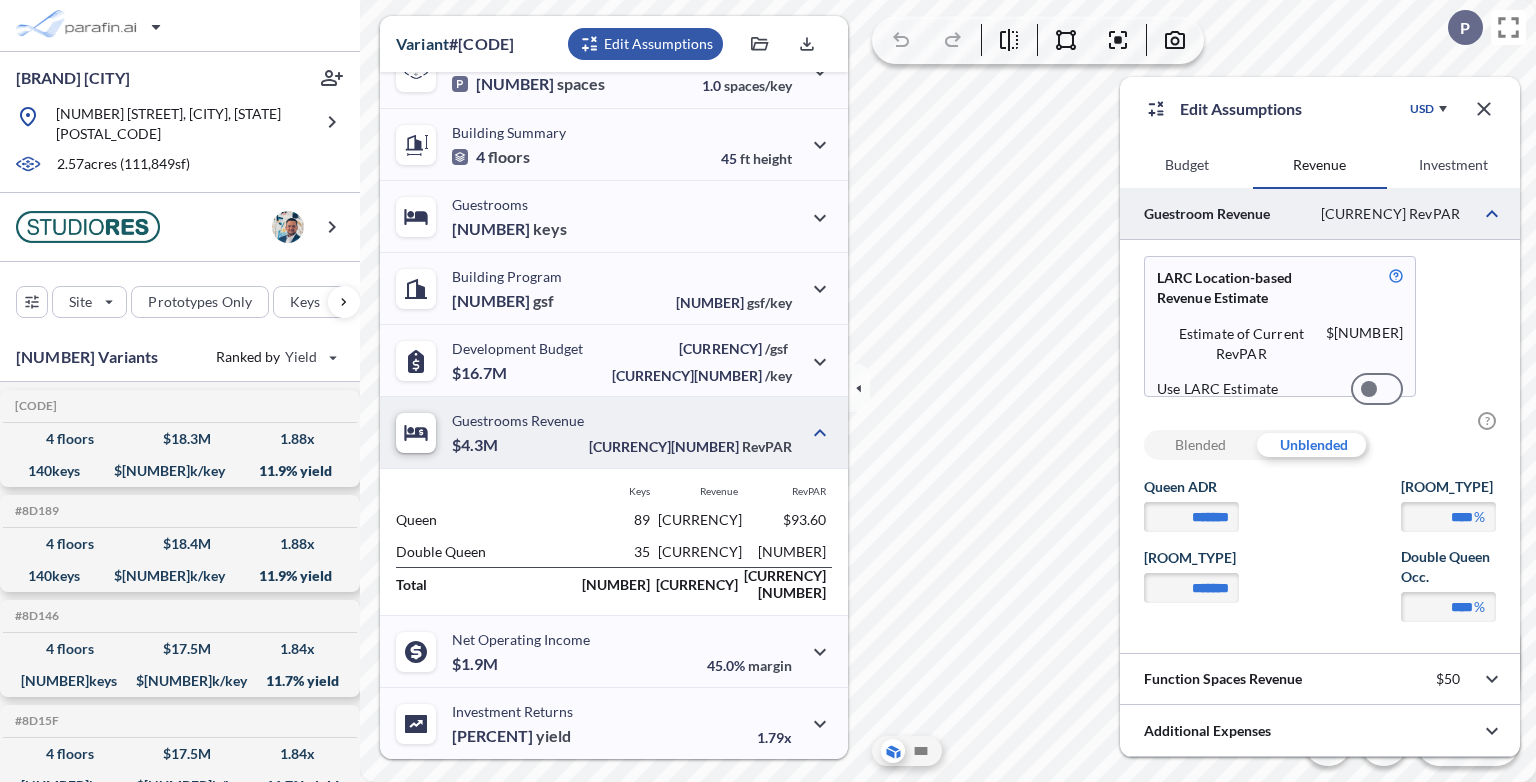 click at bounding box center (1377, 389) 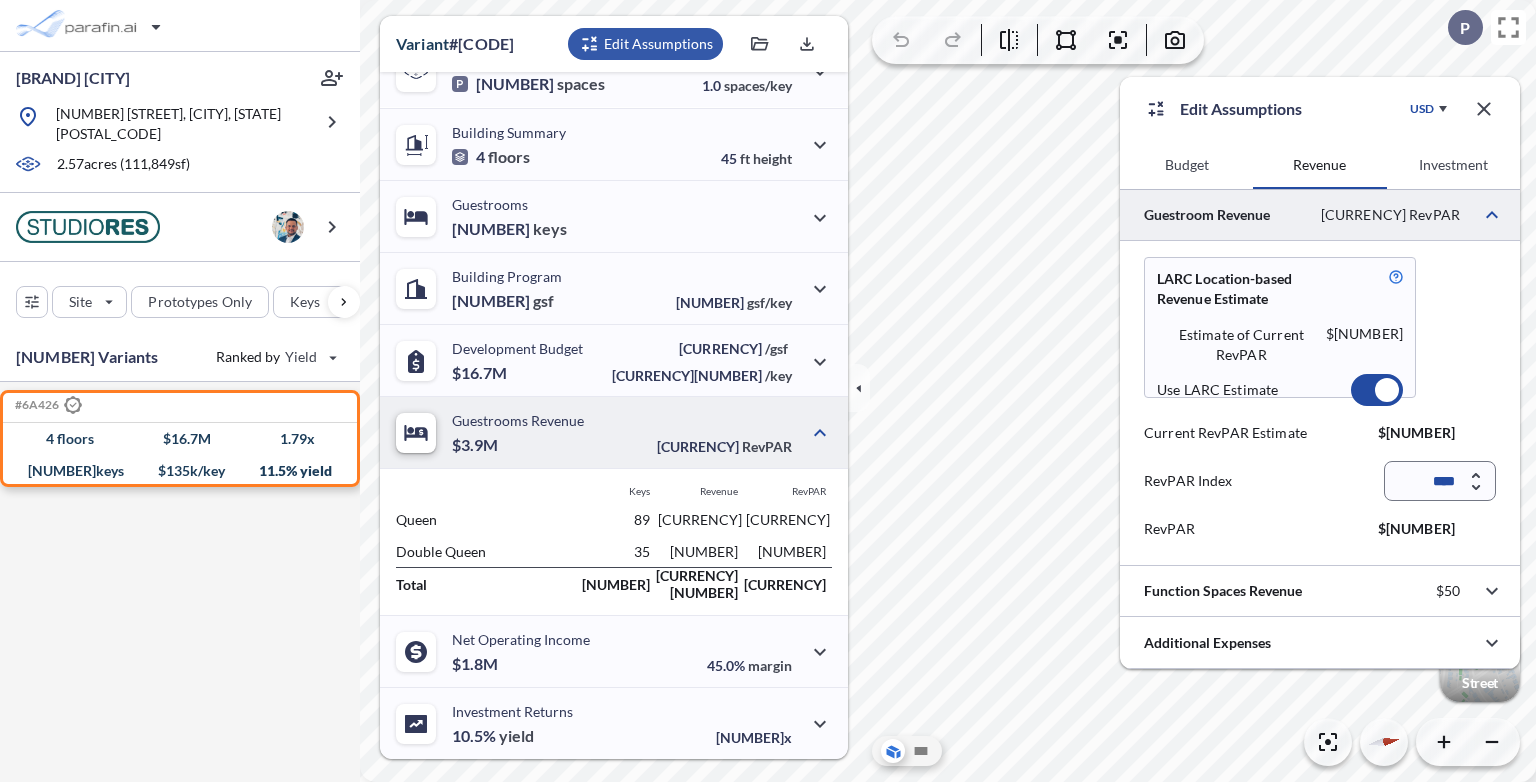 click 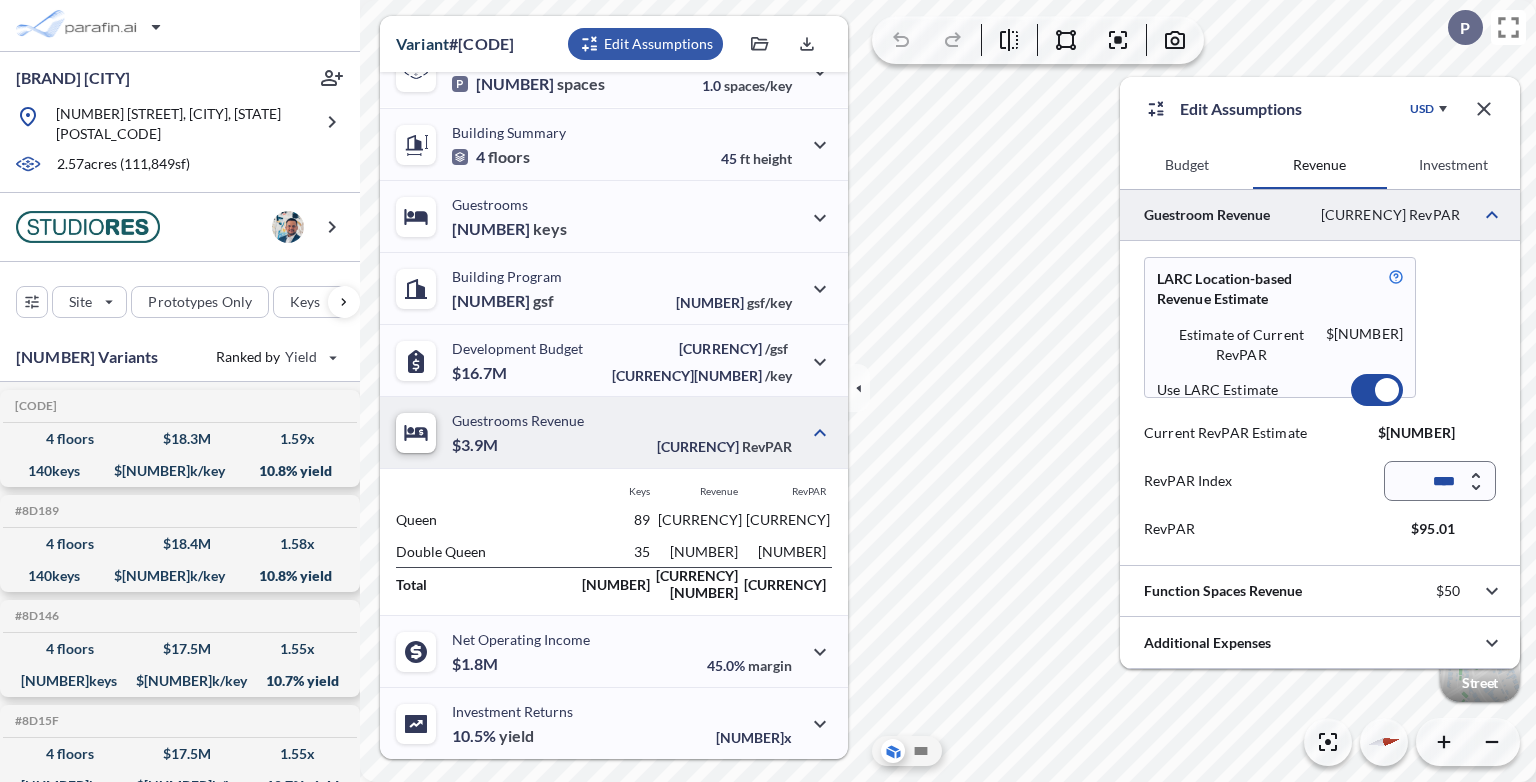 type on "****" 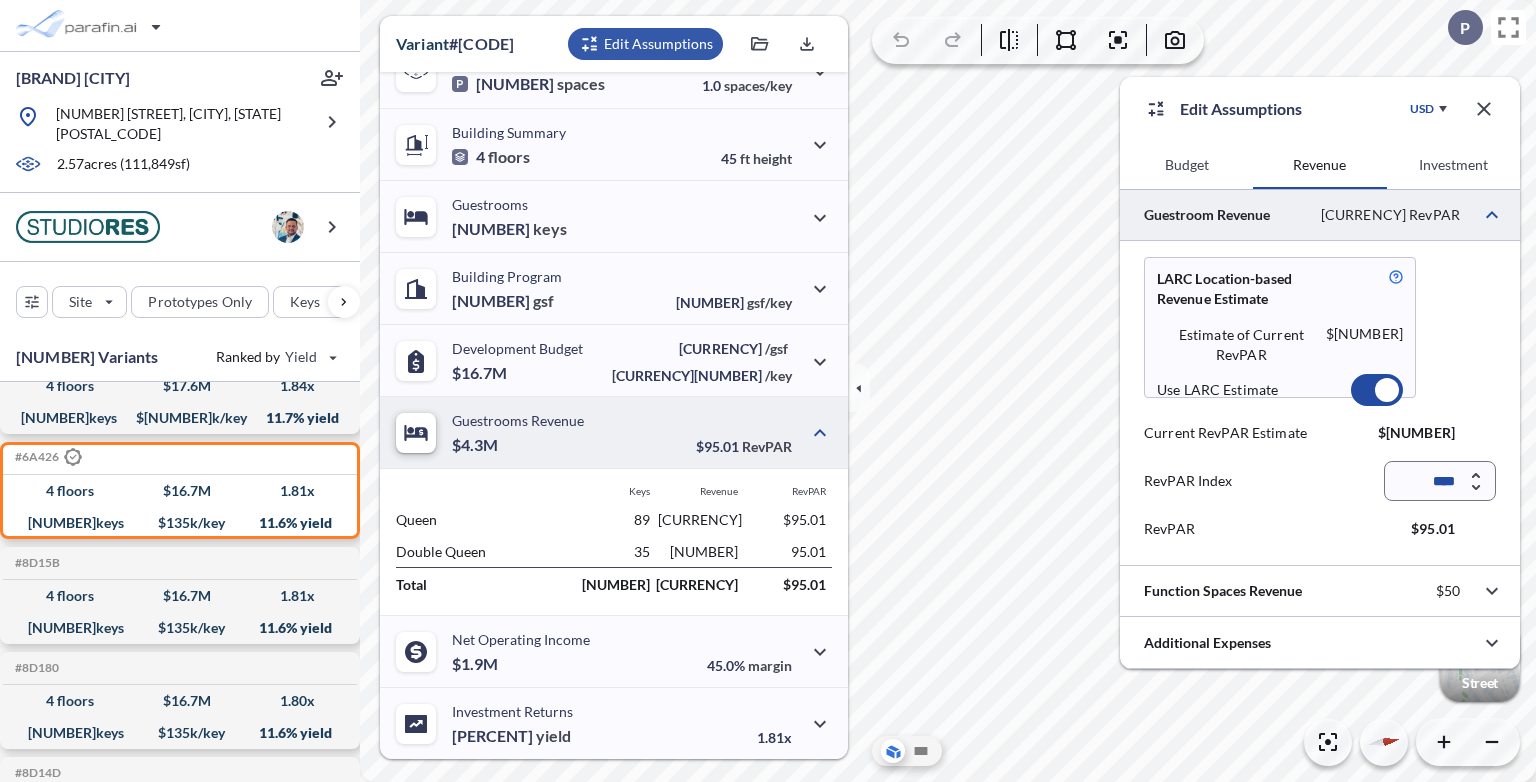 scroll, scrollTop: 800, scrollLeft: 0, axis: vertical 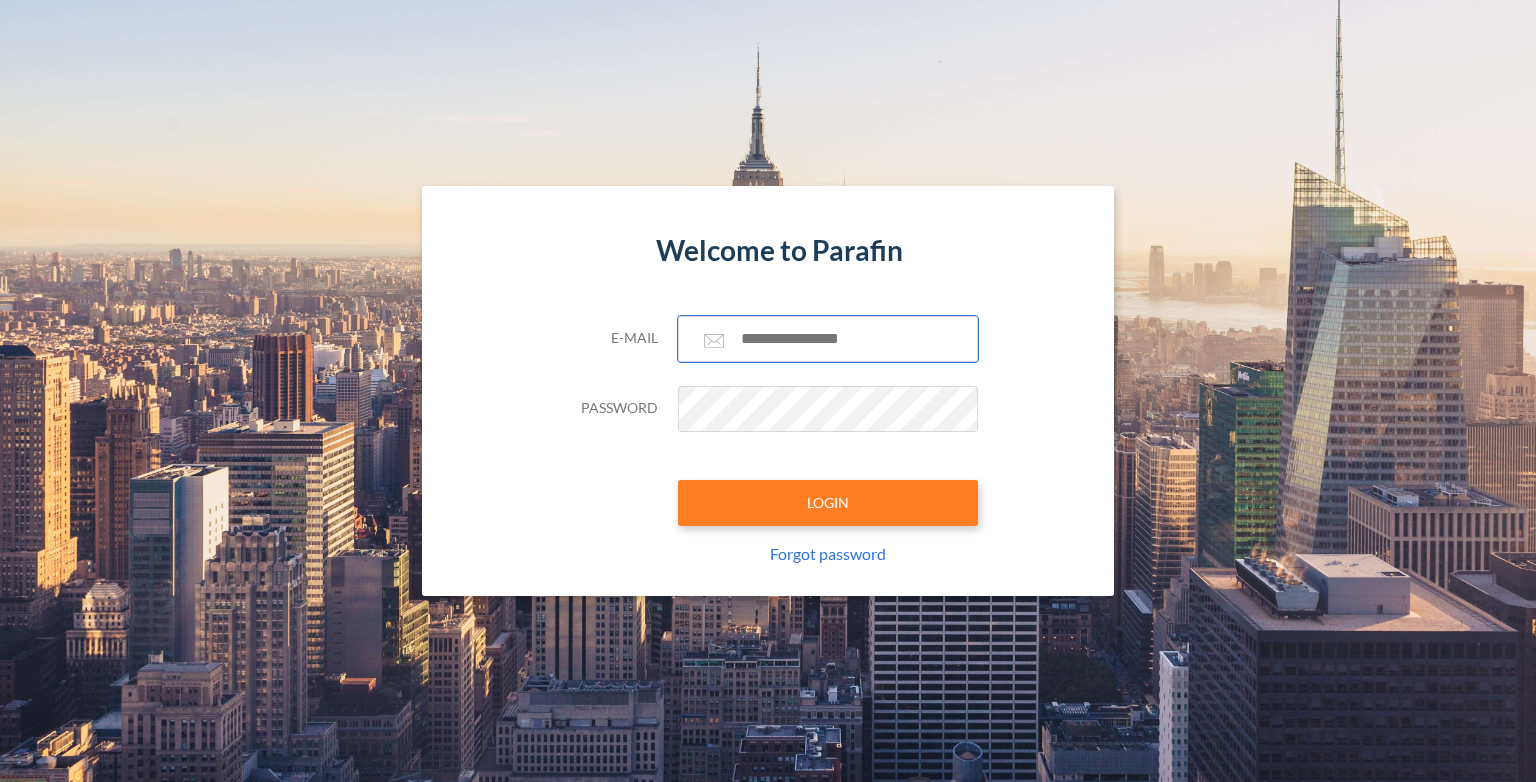 click at bounding box center (828, 339) 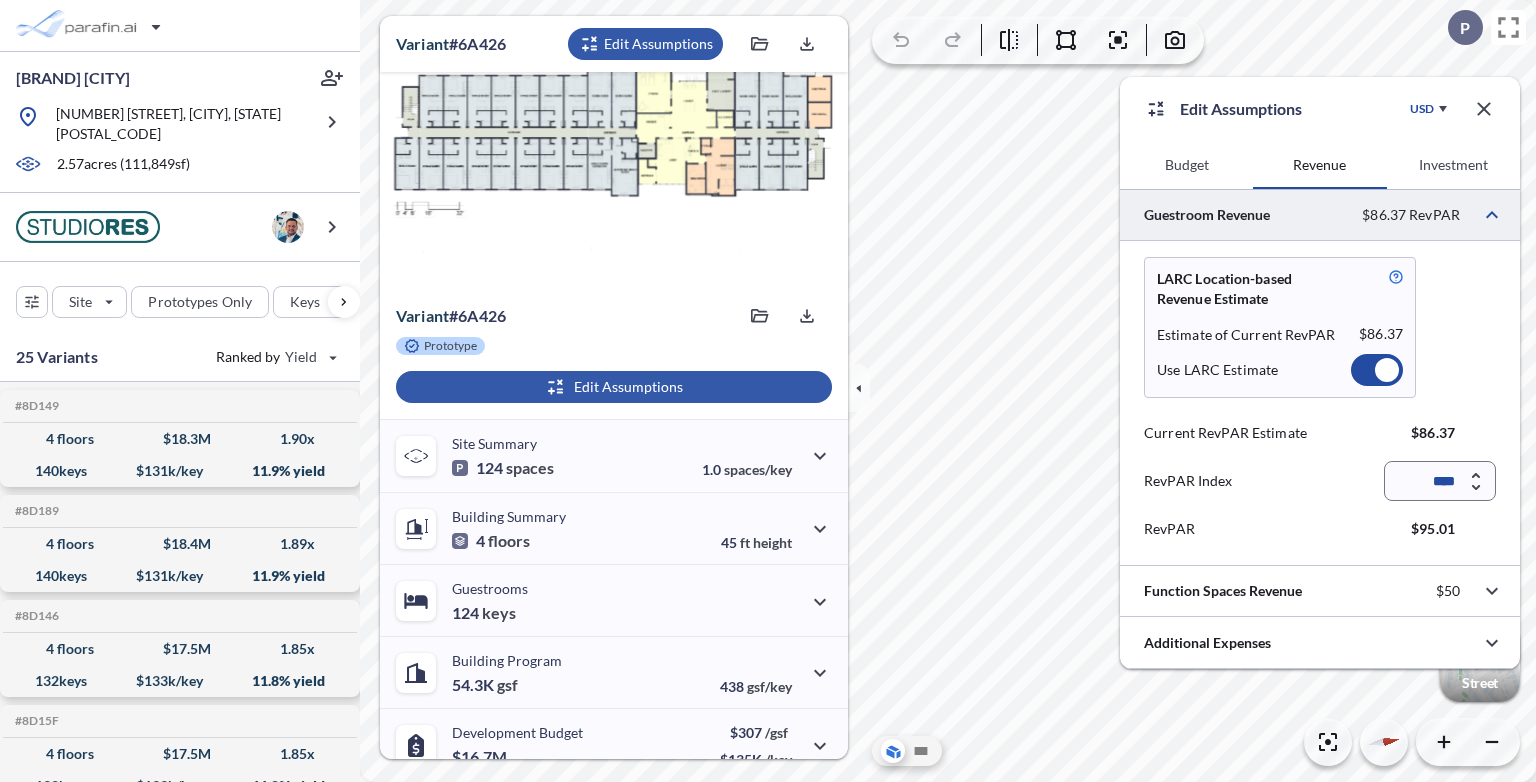 scroll, scrollTop: 0, scrollLeft: 0, axis: both 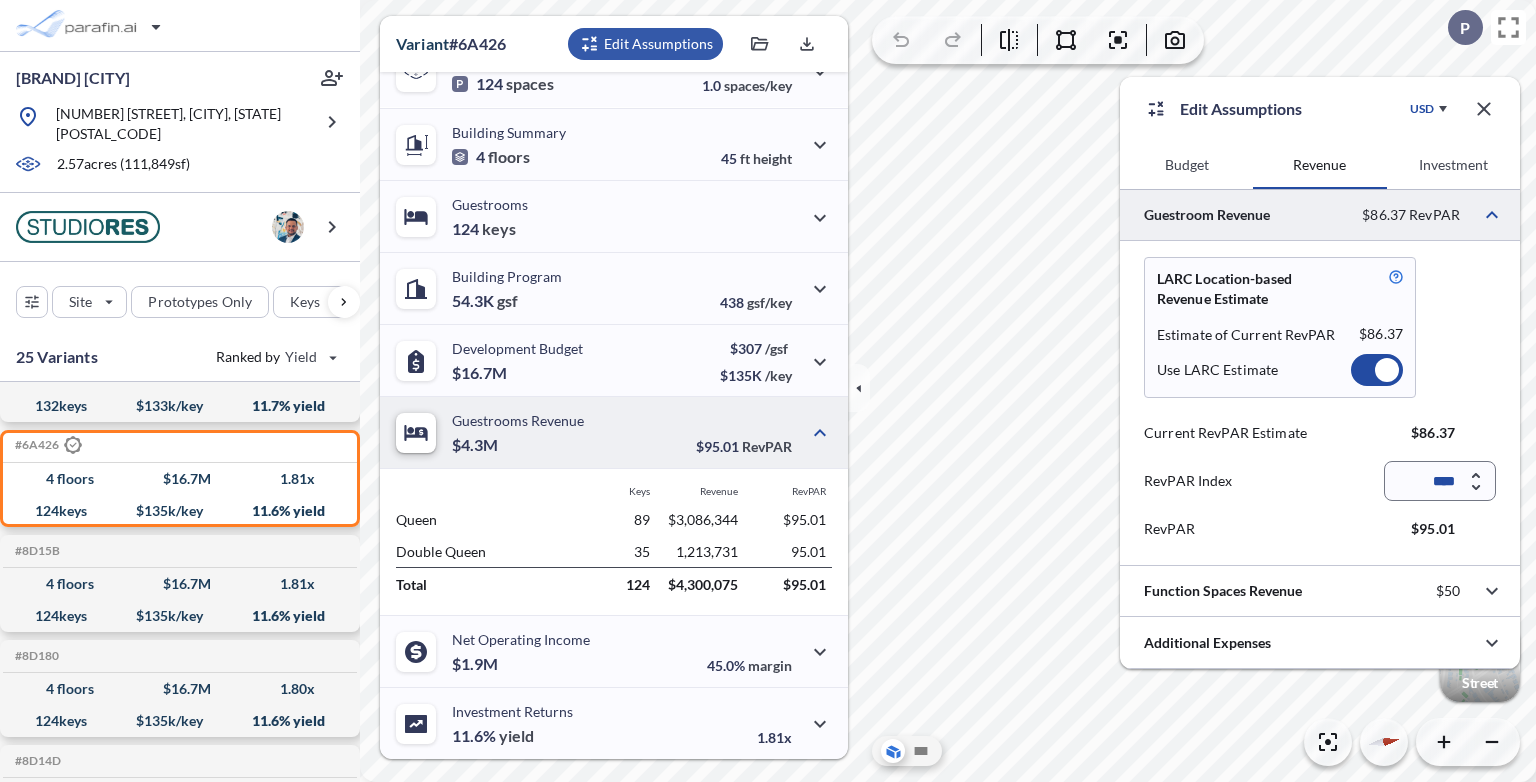 click 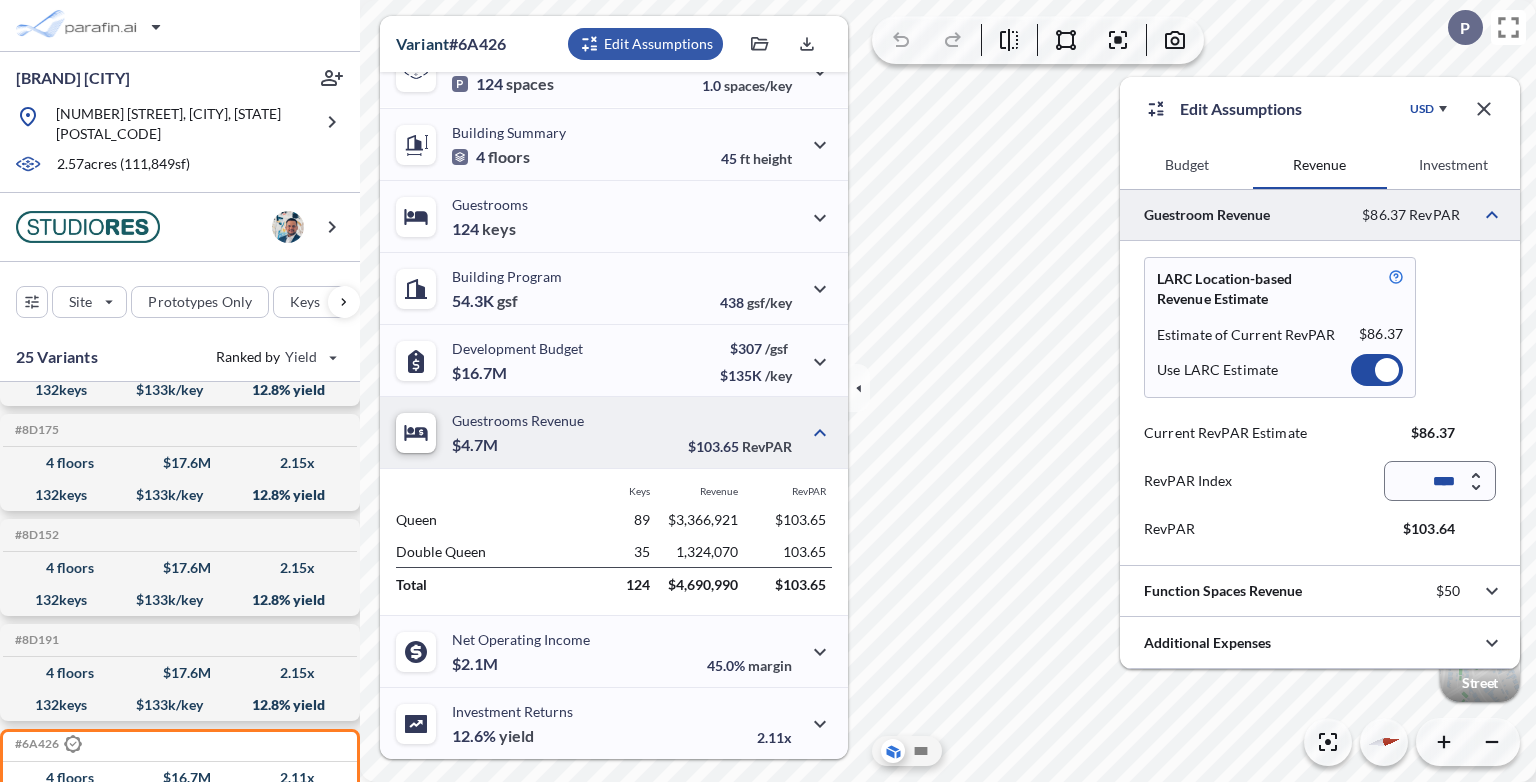scroll, scrollTop: 700, scrollLeft: 0, axis: vertical 